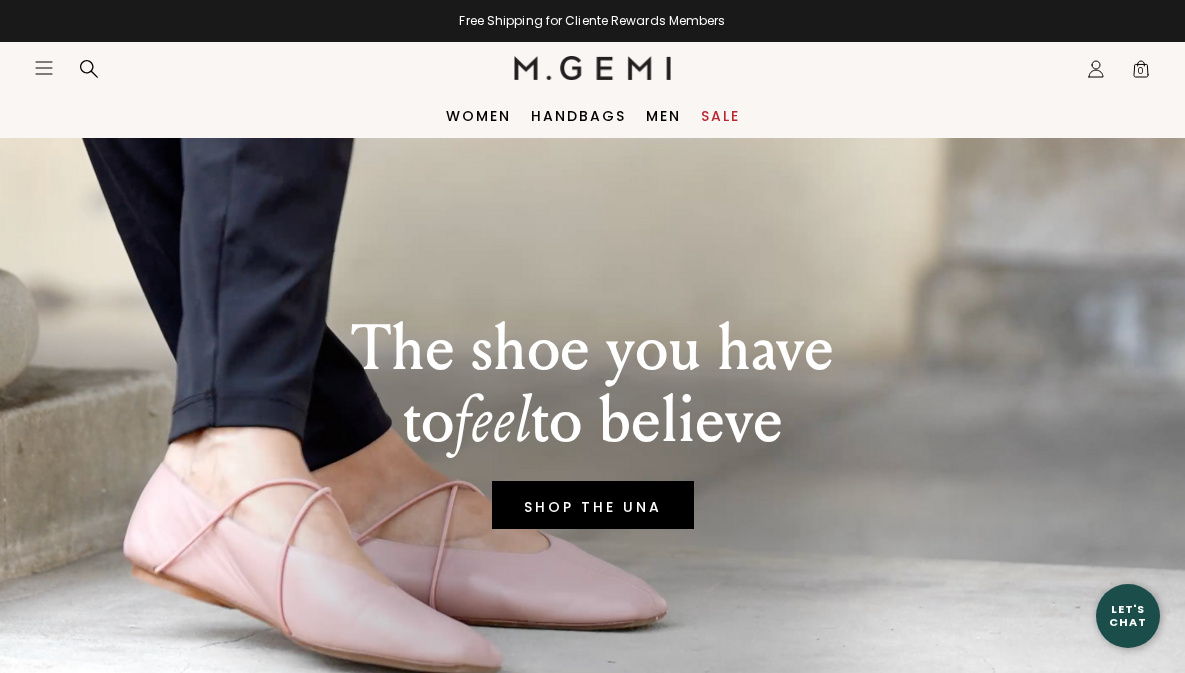 scroll, scrollTop: 0, scrollLeft: 0, axis: both 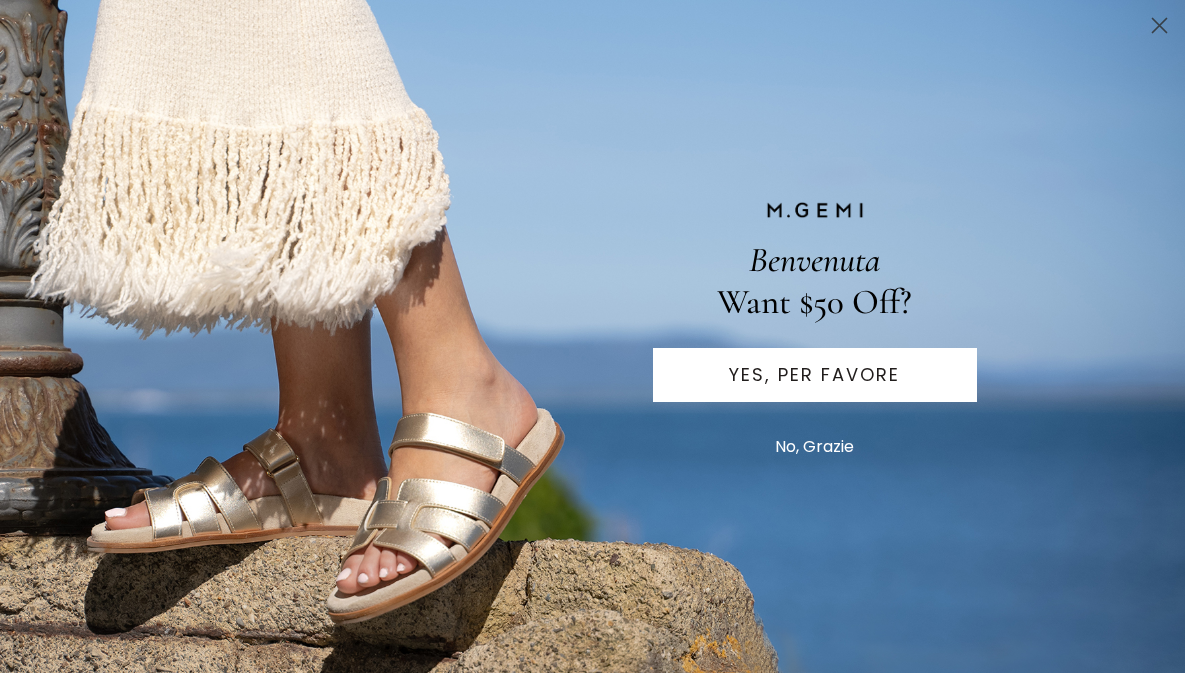 click 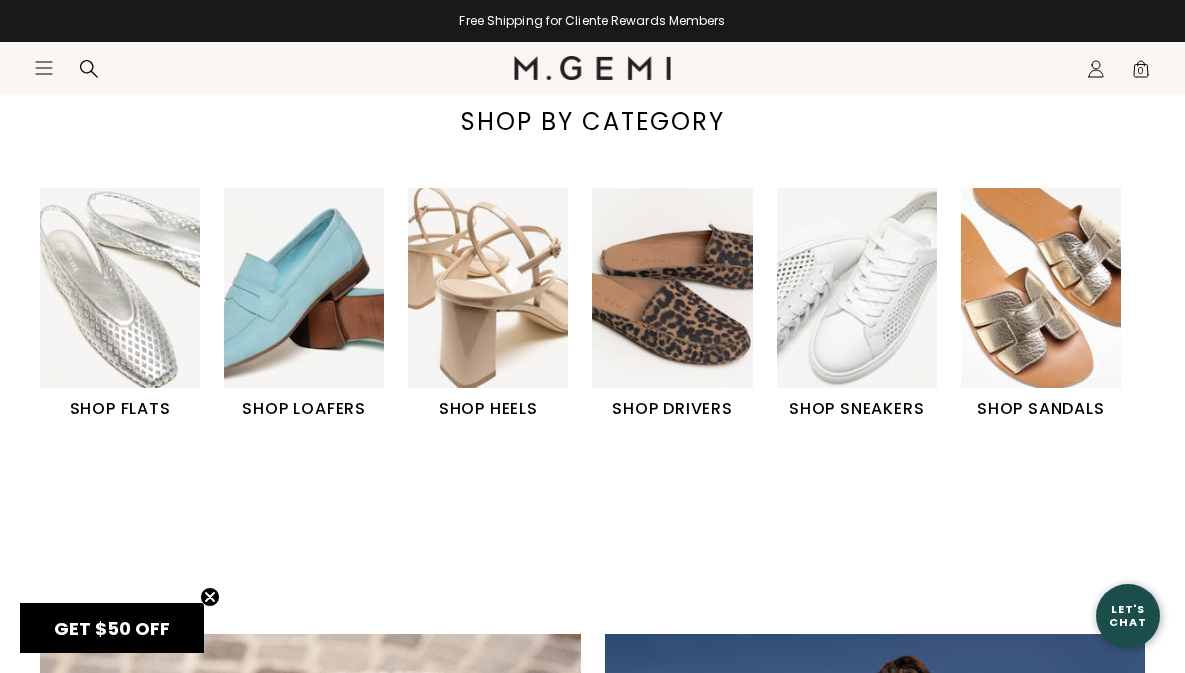 scroll, scrollTop: 779, scrollLeft: 0, axis: vertical 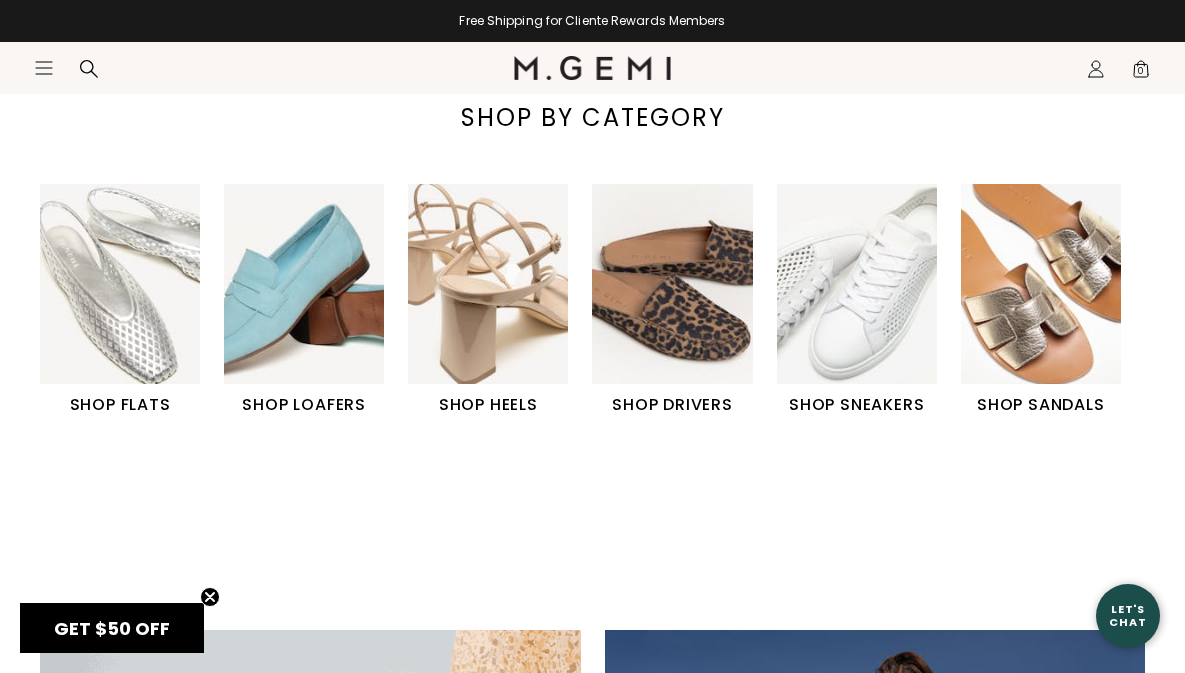 click at bounding box center [488, 284] 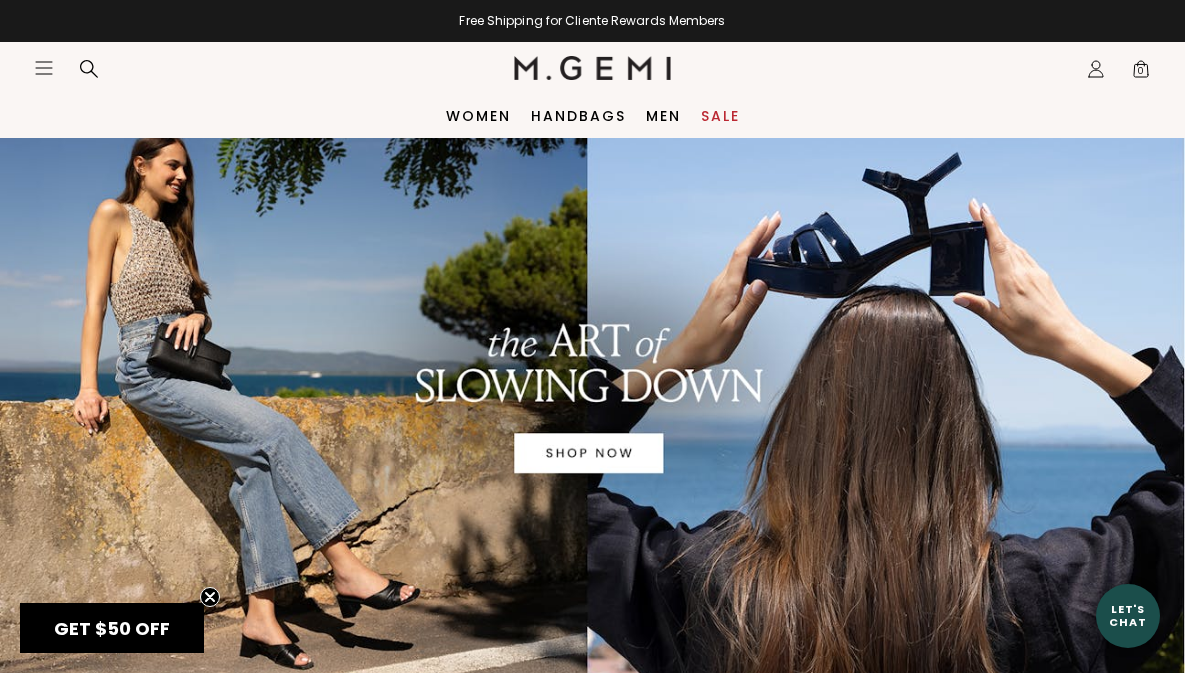 scroll, scrollTop: 0, scrollLeft: 0, axis: both 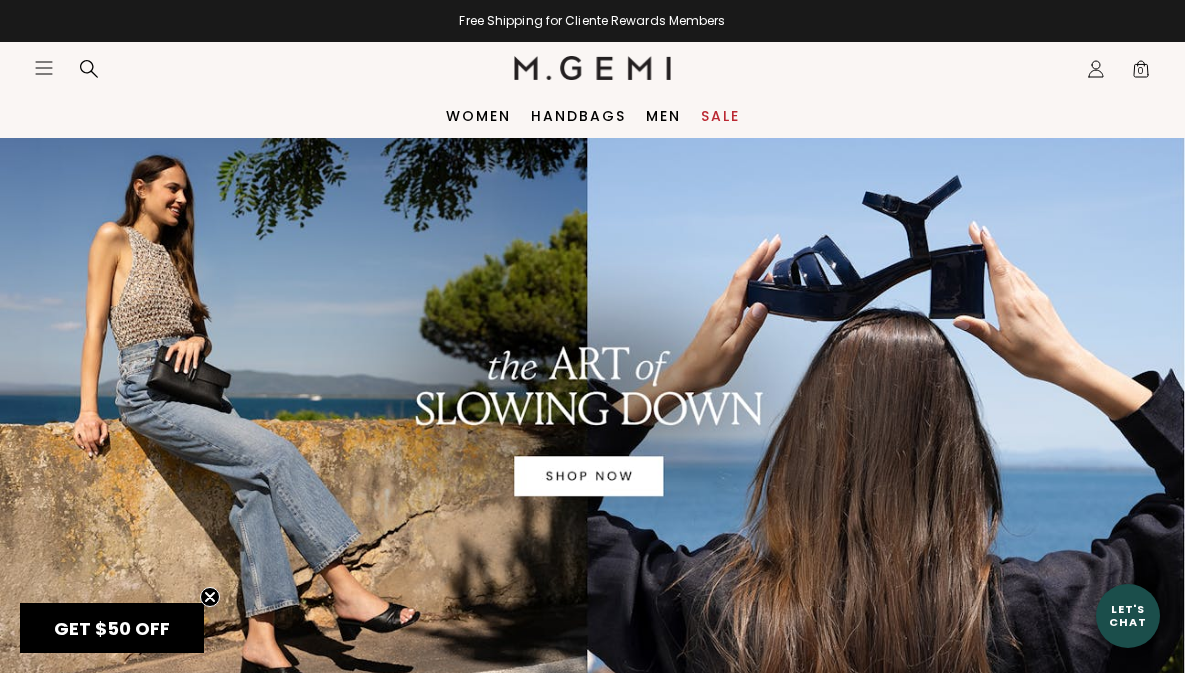 click on "Women
Shop All Shoes
New Arrivals
Bestsellers
Essentials
The Event Edit
The Vacation Shop
Most Loved Driver Our Artisans" at bounding box center [0, 0] 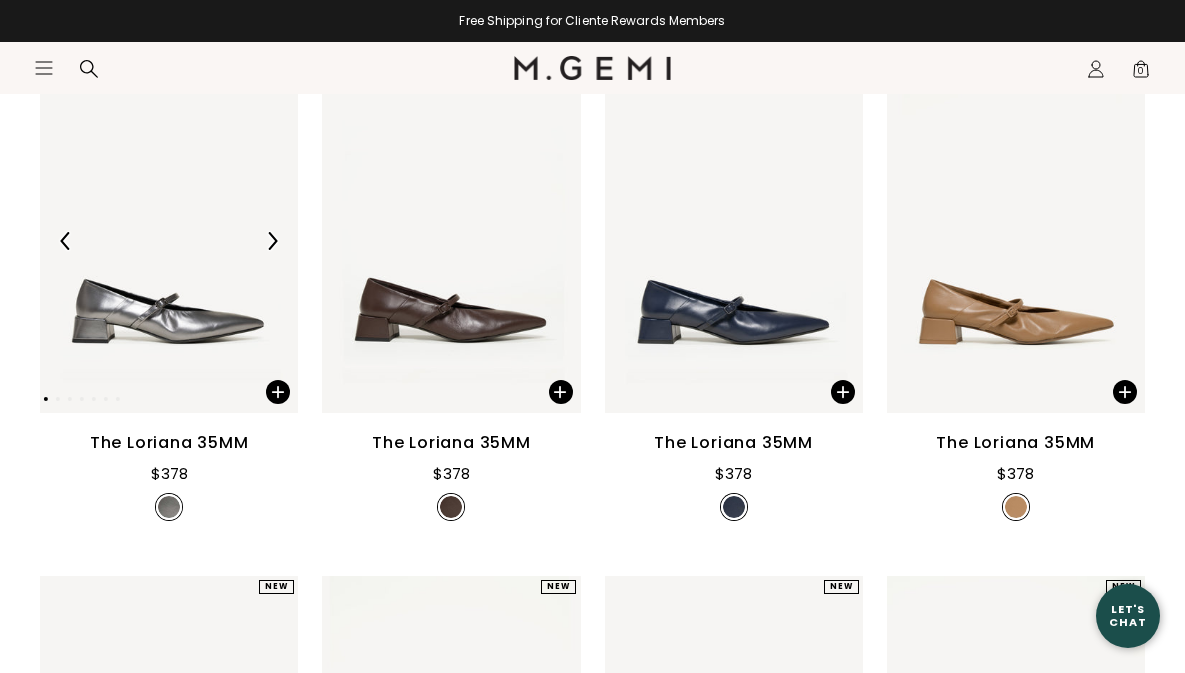 scroll, scrollTop: 360, scrollLeft: 0, axis: vertical 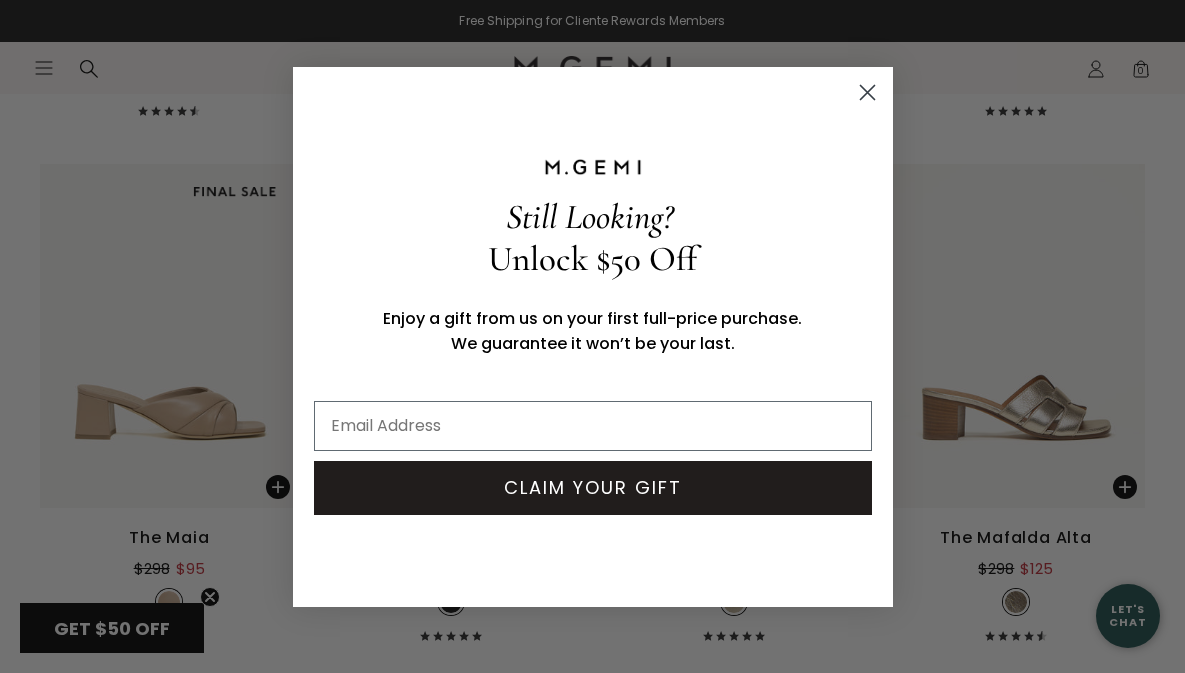 click 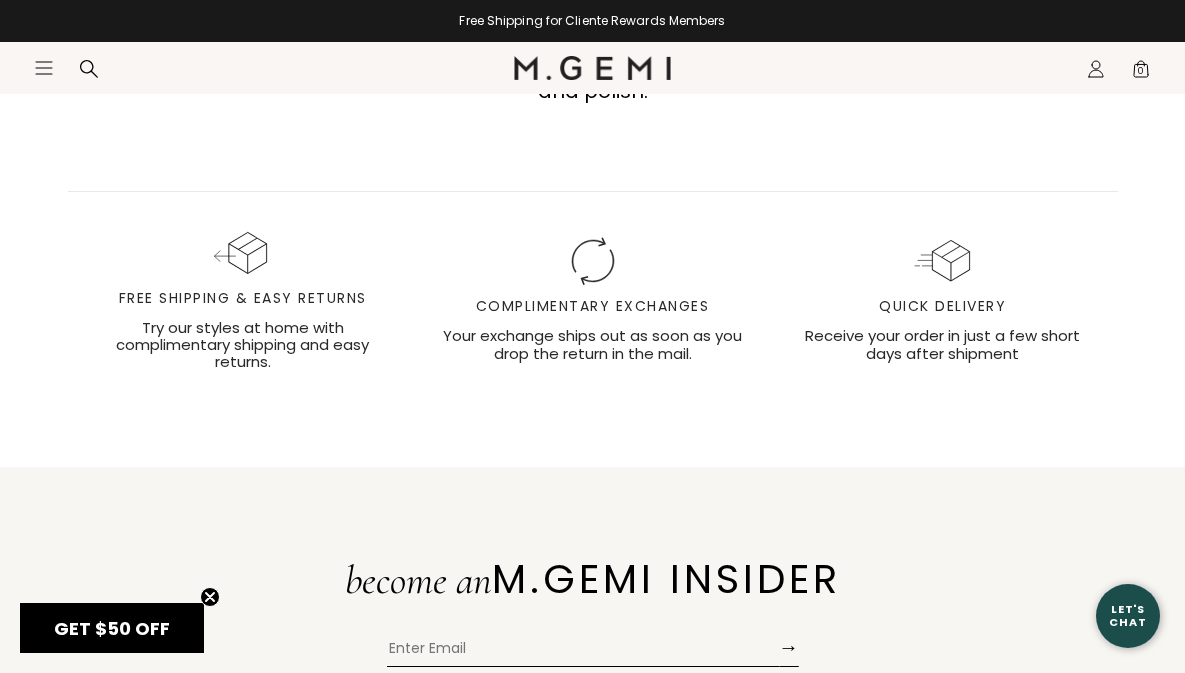 scroll, scrollTop: 8268, scrollLeft: 0, axis: vertical 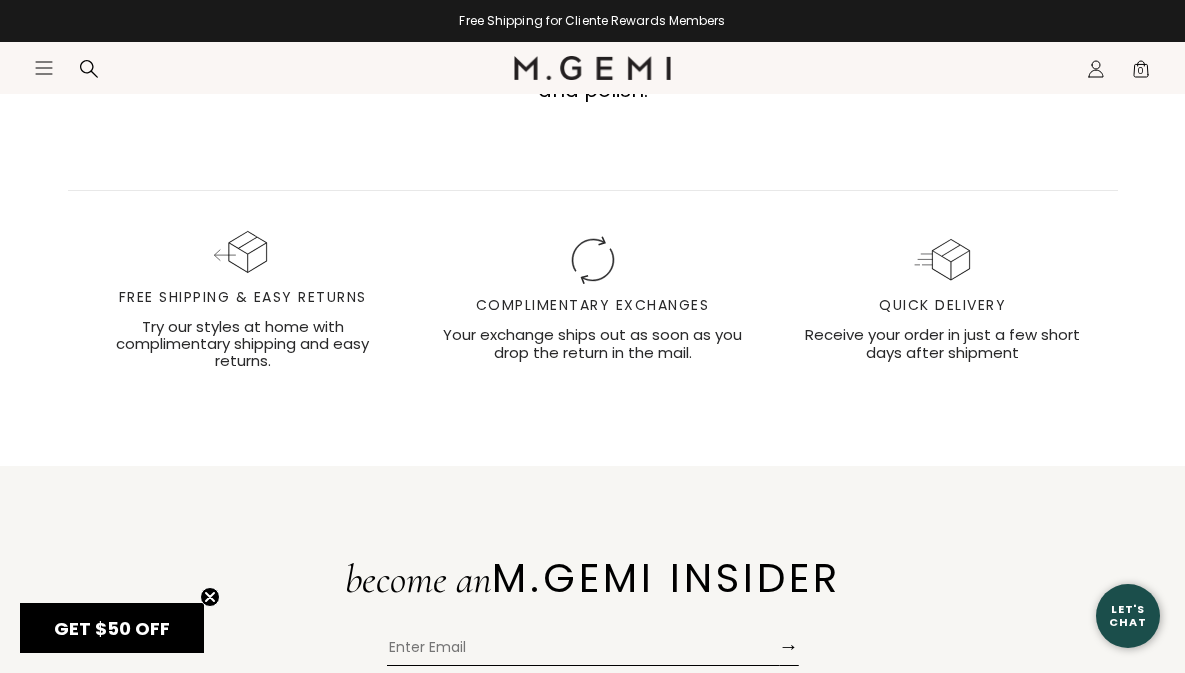click on "Women" at bounding box center [0, 0] 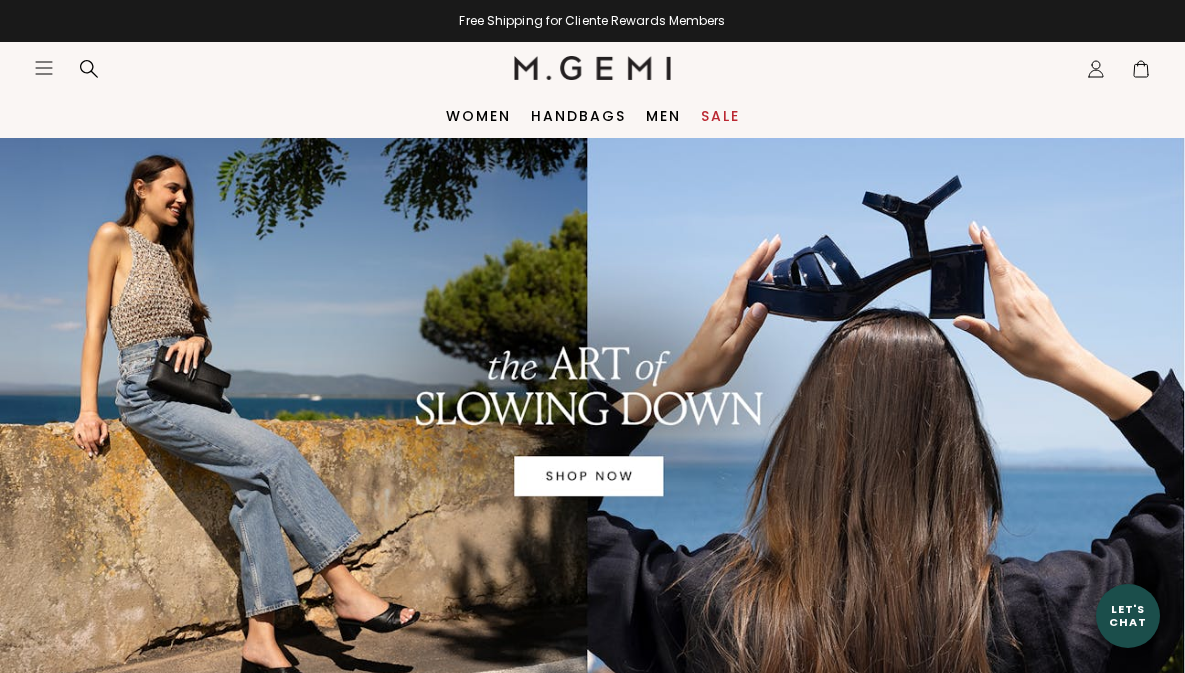 scroll, scrollTop: 0, scrollLeft: 0, axis: both 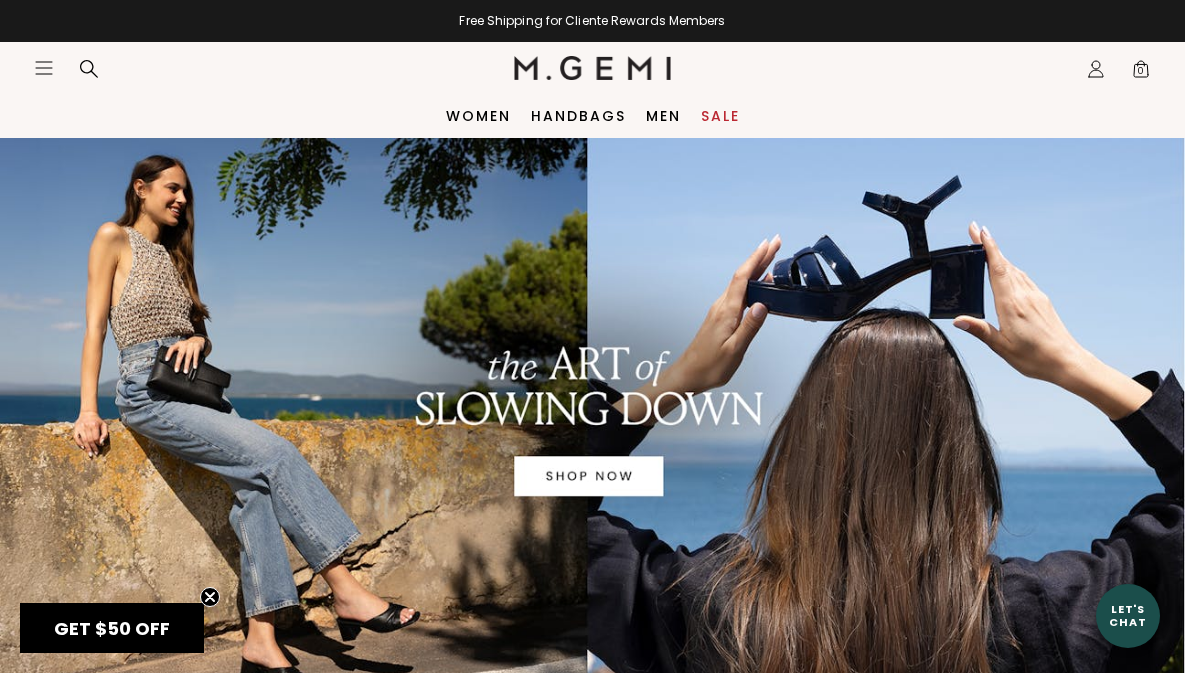 click at bounding box center [0, 0] 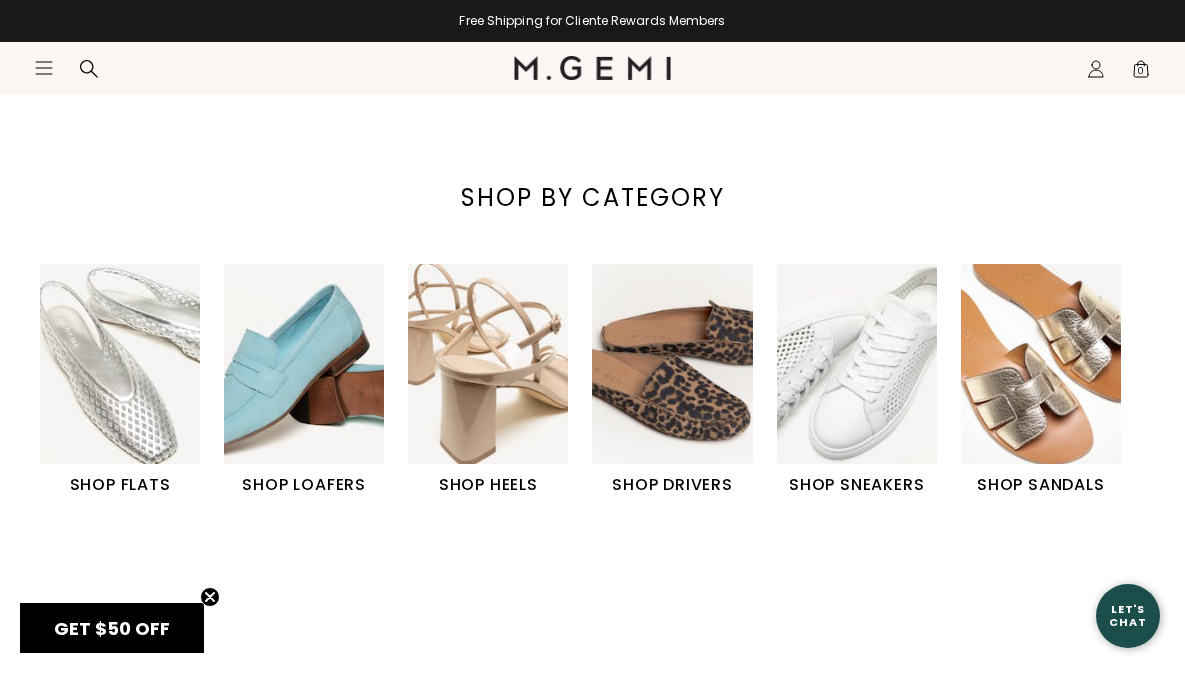 scroll, scrollTop: 704, scrollLeft: 0, axis: vertical 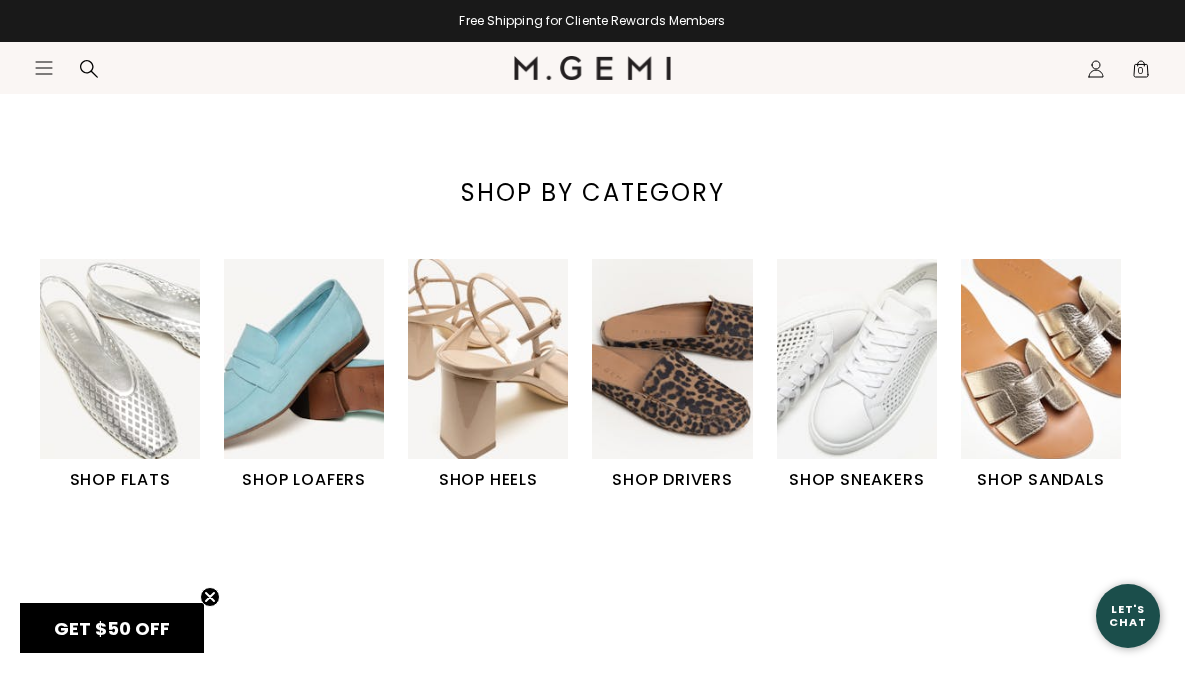 click at bounding box center [1041, 359] 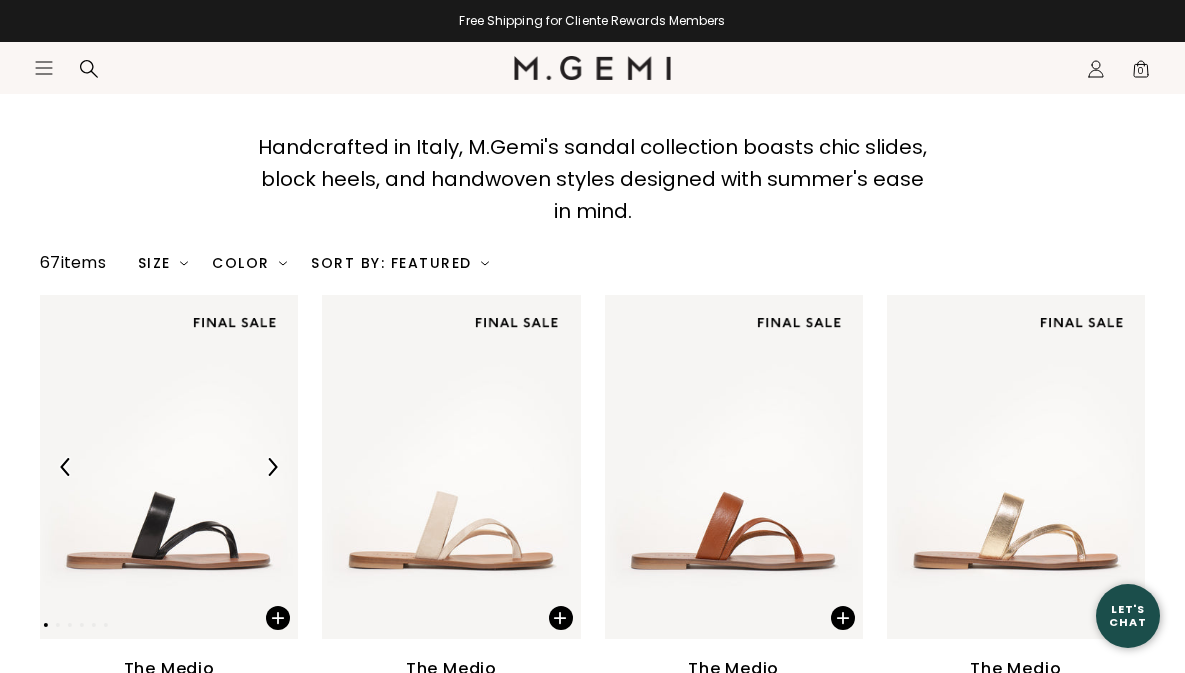 scroll, scrollTop: 248, scrollLeft: 0, axis: vertical 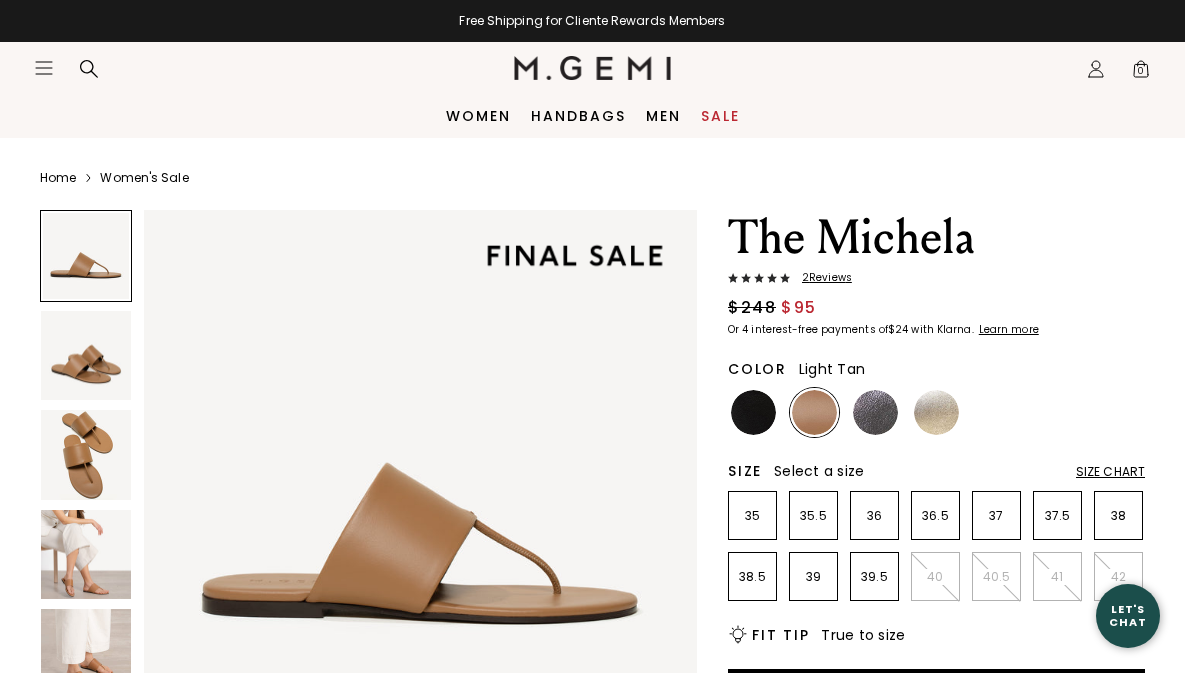 click on "Women" at bounding box center [0, 0] 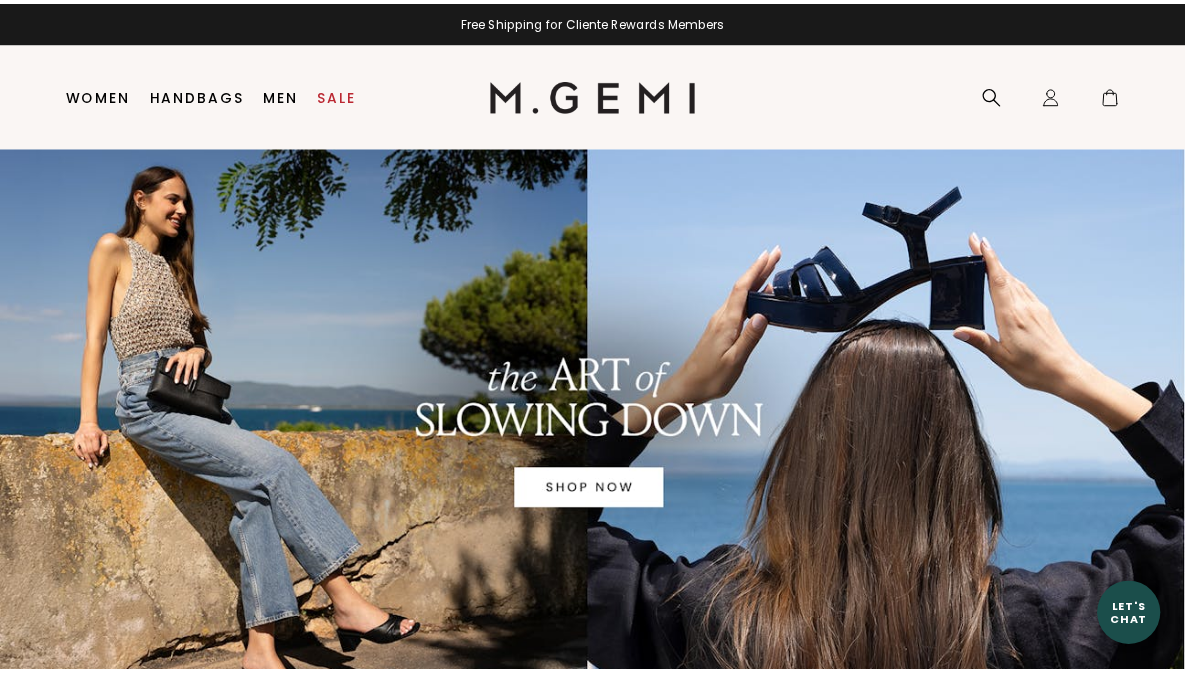 scroll, scrollTop: 0, scrollLeft: 0, axis: both 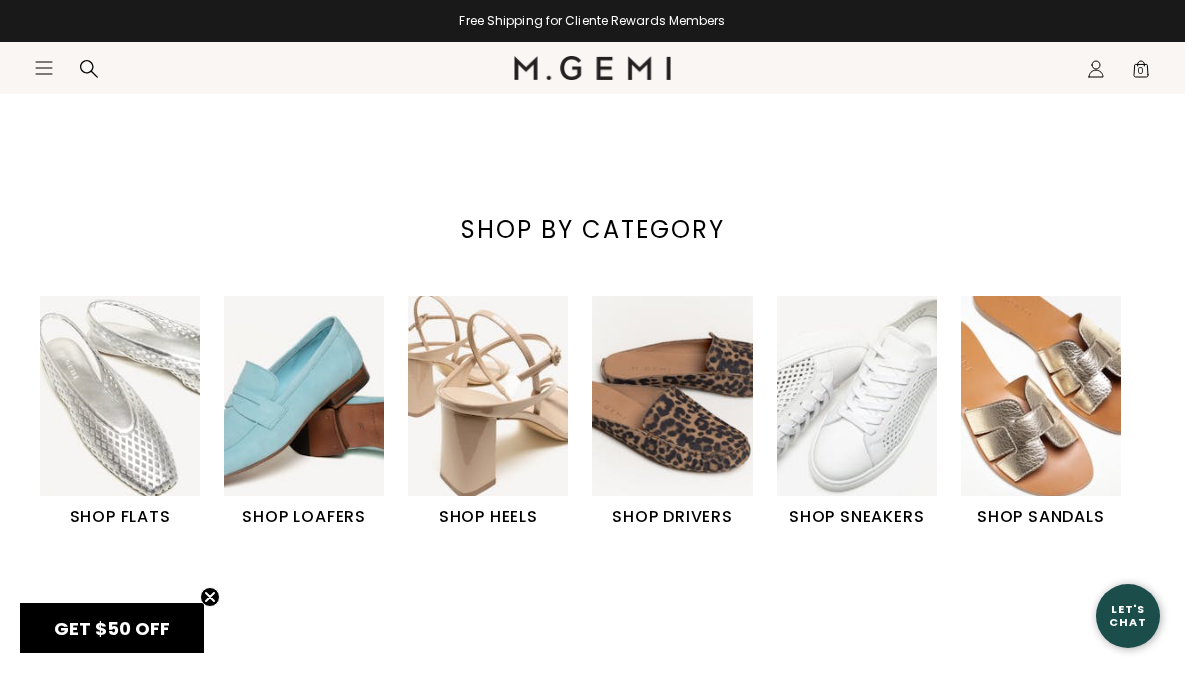 click at bounding box center (1041, 396) 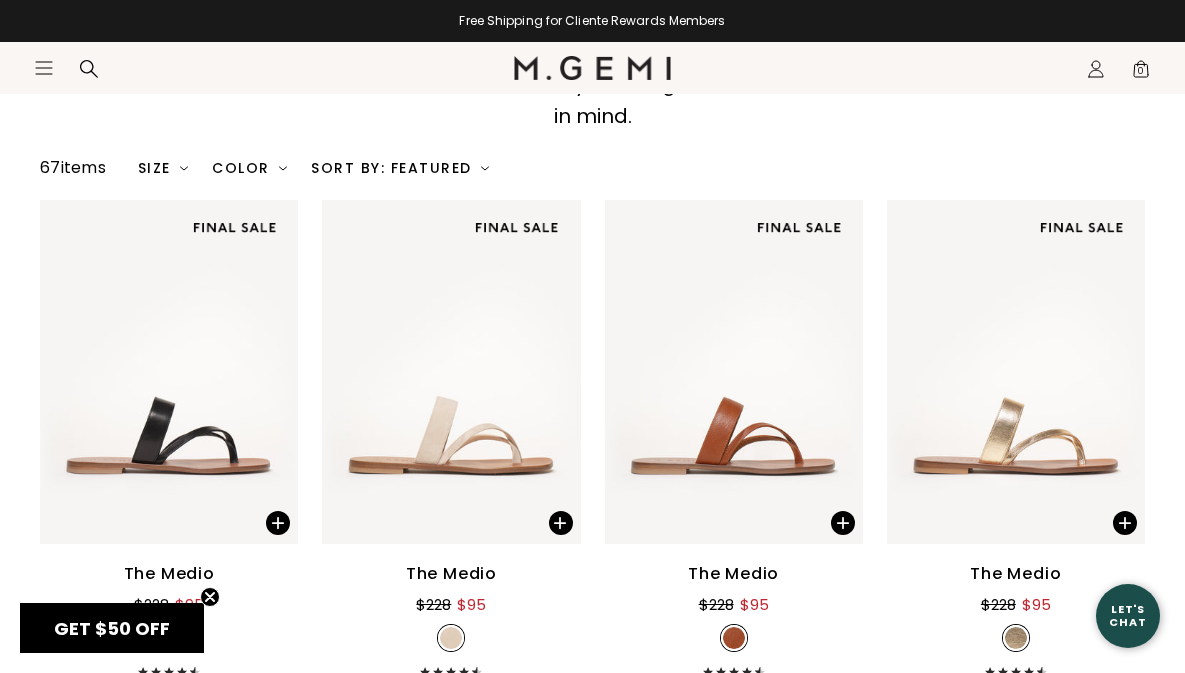 scroll, scrollTop: 409, scrollLeft: 0, axis: vertical 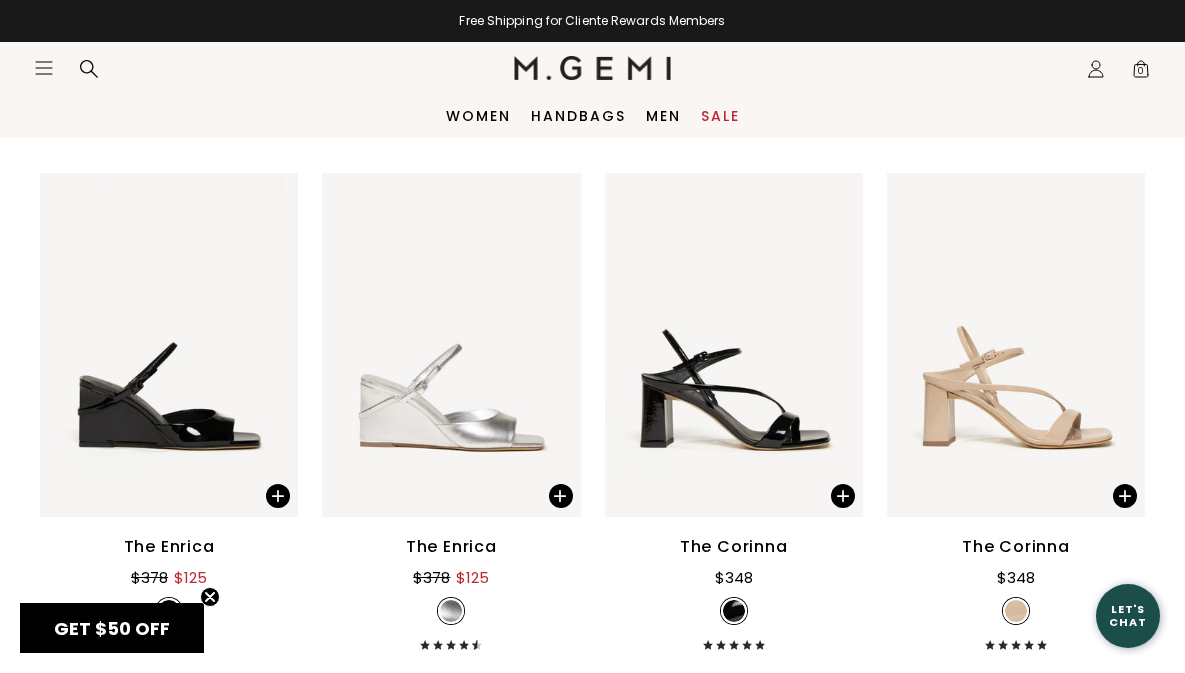 click at bounding box center [734, 345] 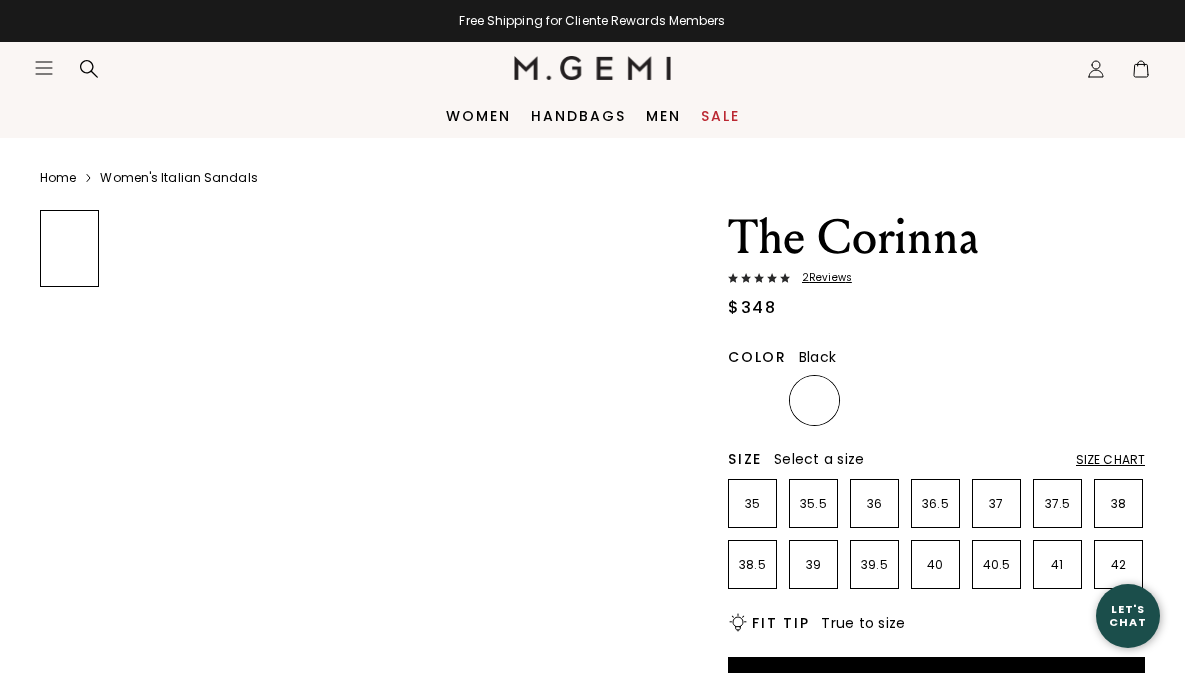 scroll, scrollTop: 0, scrollLeft: 0, axis: both 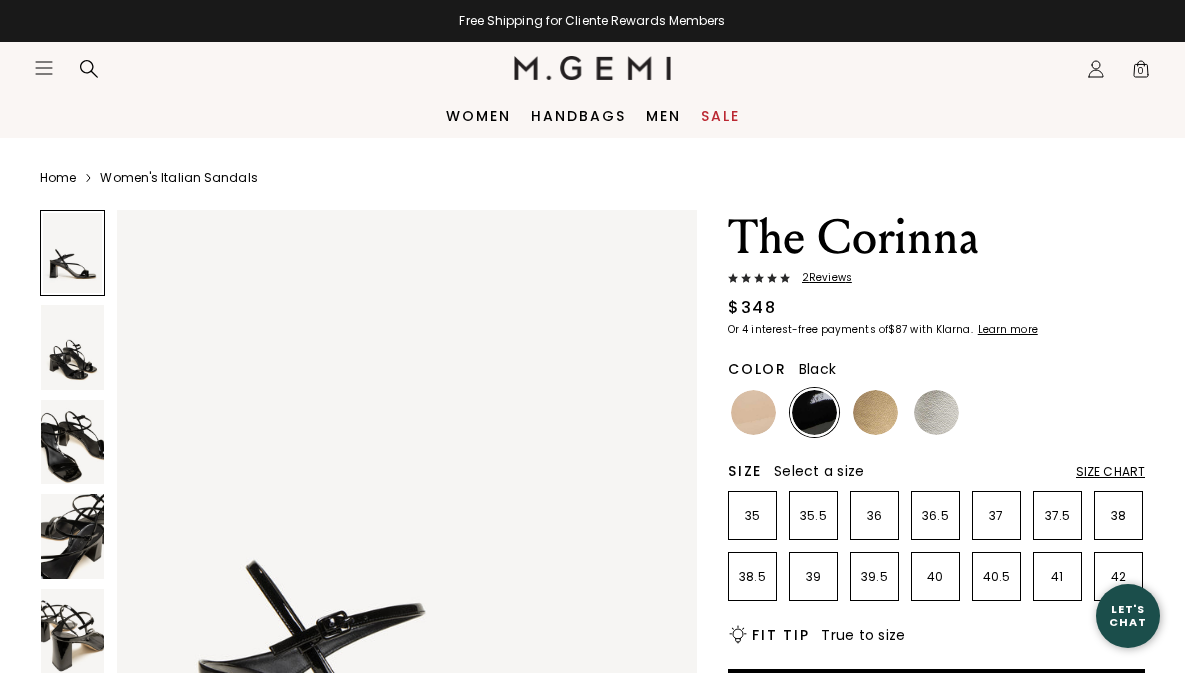click at bounding box center (72, 253) 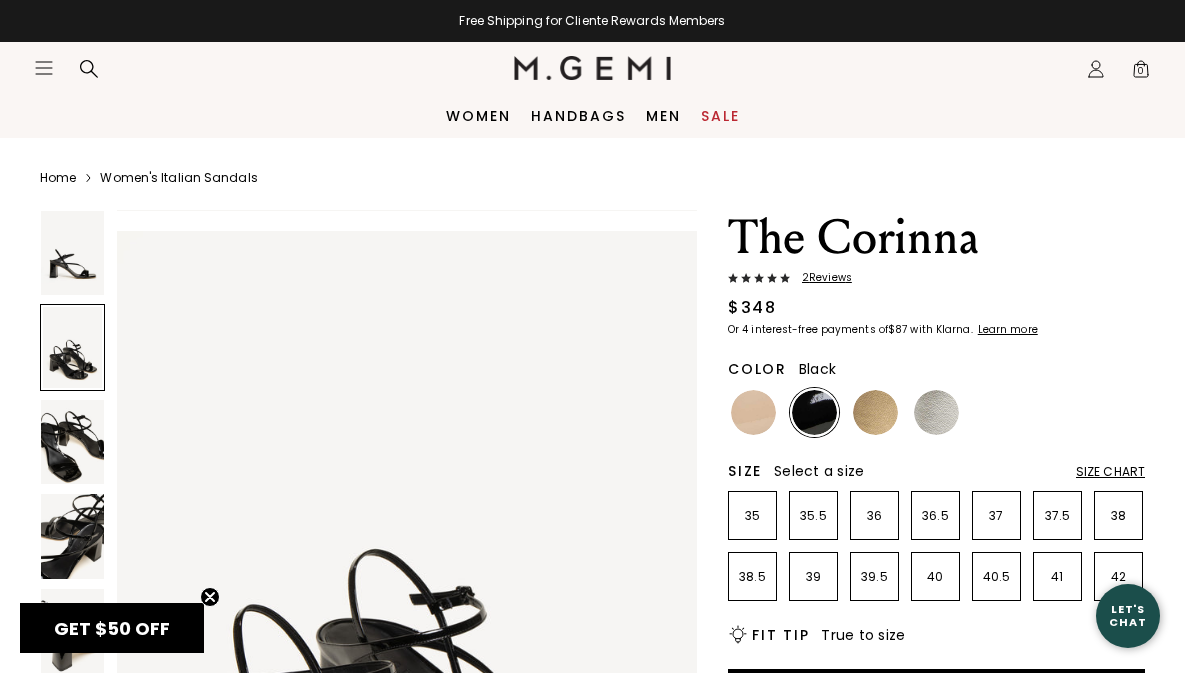 click at bounding box center [72, 442] 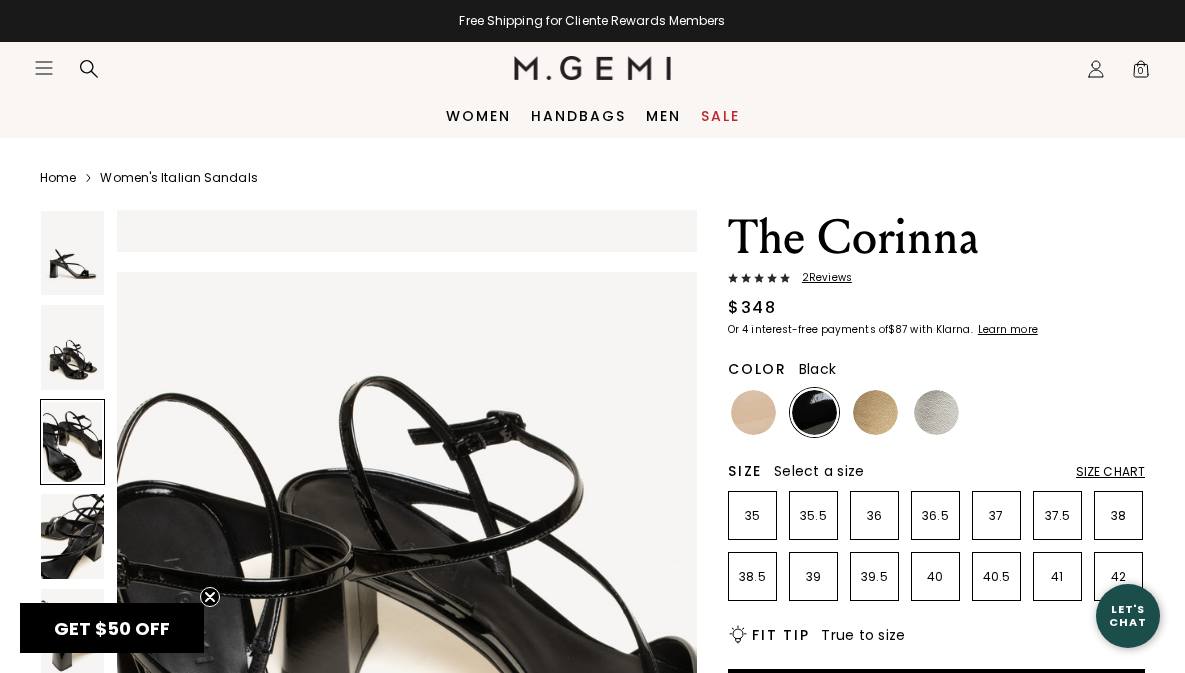 scroll, scrollTop: 1545, scrollLeft: 0, axis: vertical 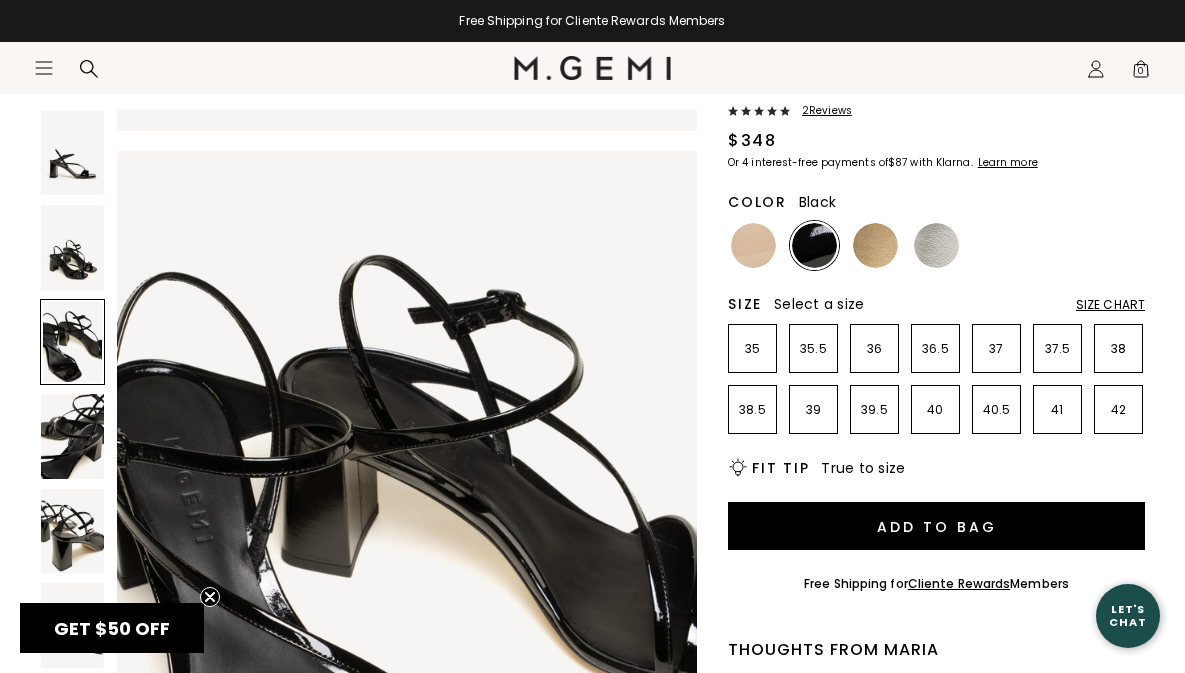click at bounding box center [72, 436] 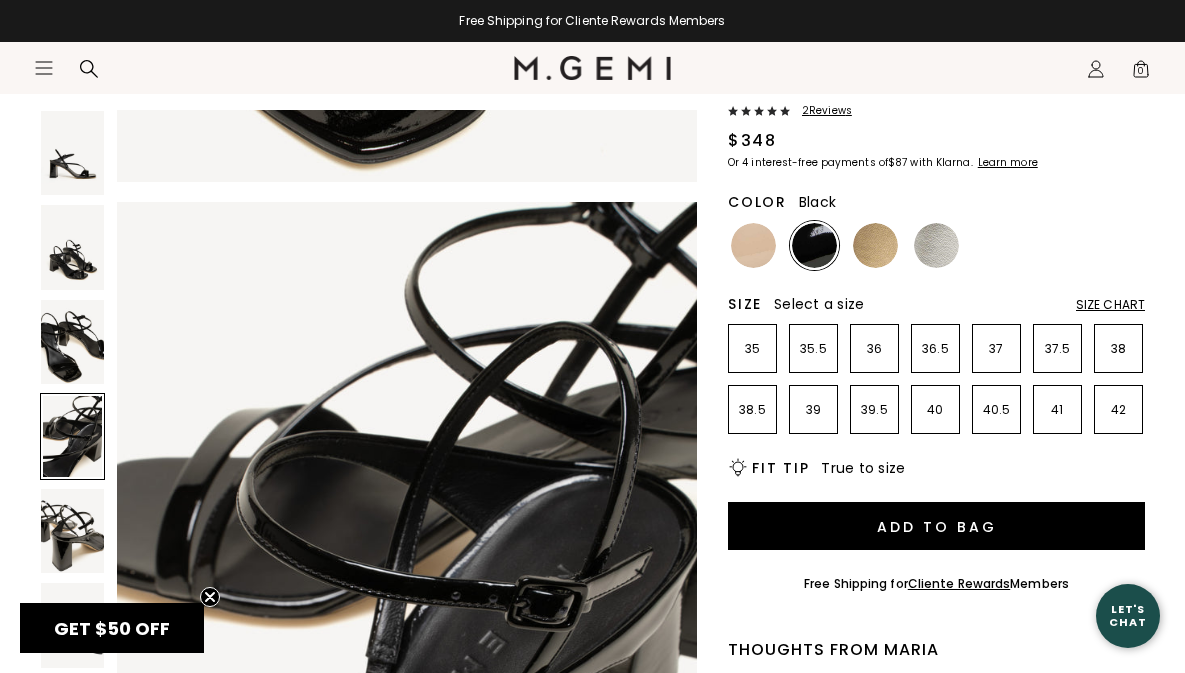 scroll, scrollTop: 2319, scrollLeft: 0, axis: vertical 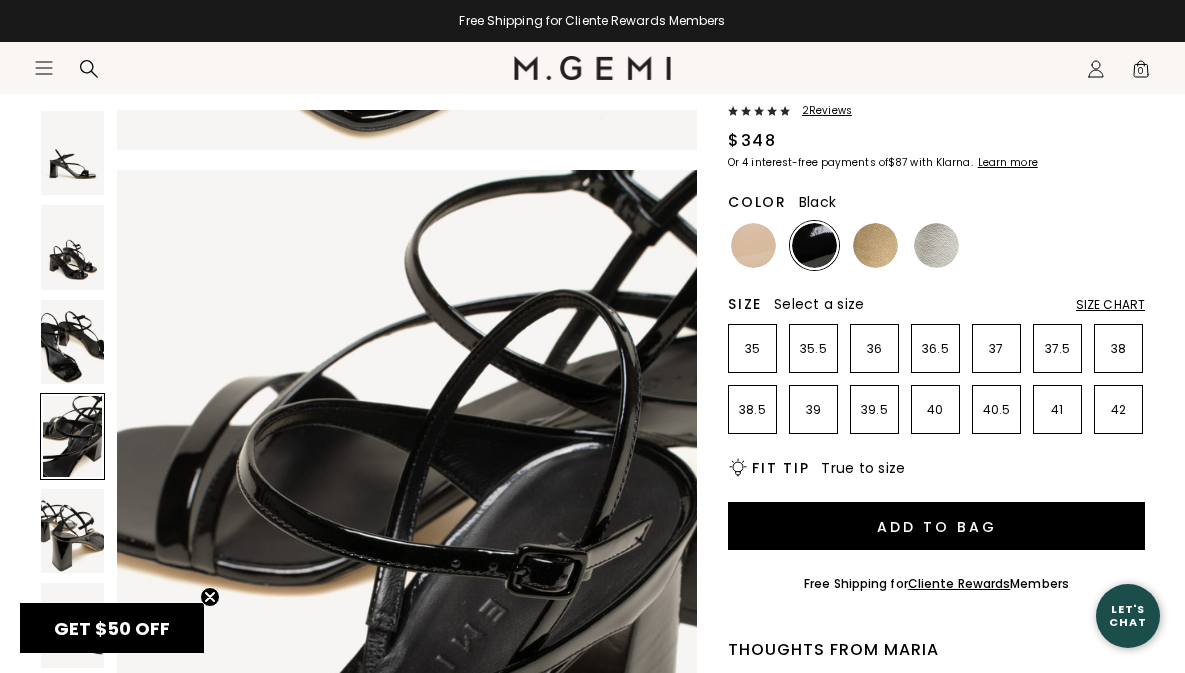 click at bounding box center [753, 245] 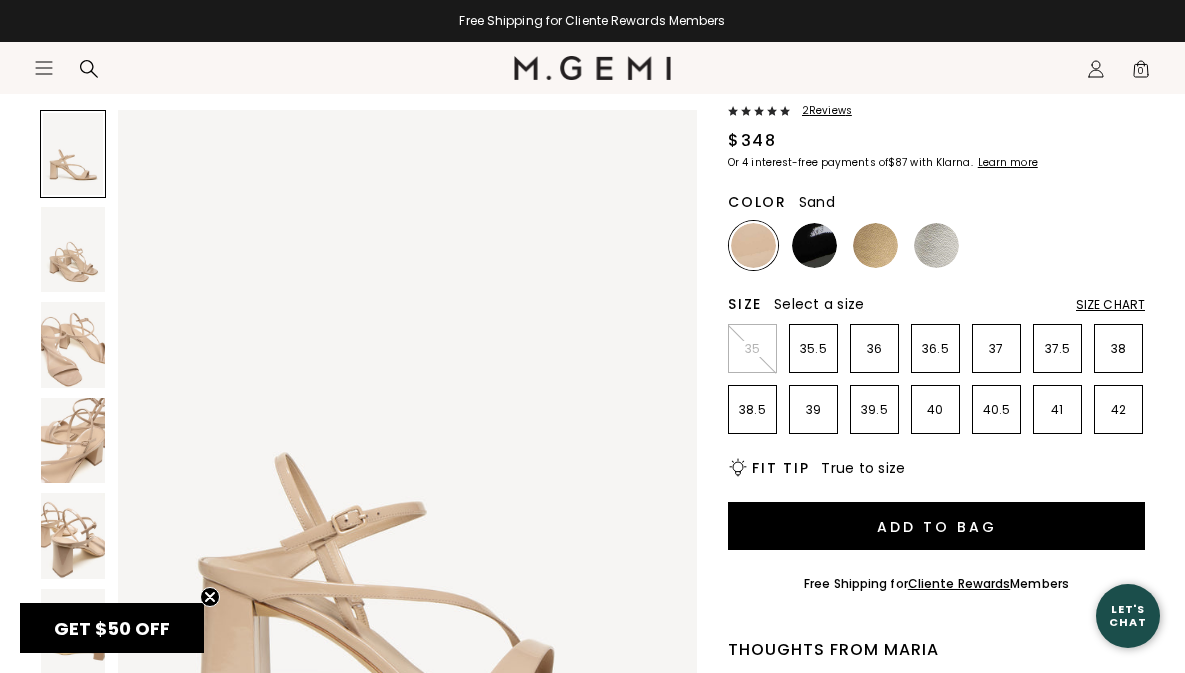 scroll, scrollTop: 0, scrollLeft: 0, axis: both 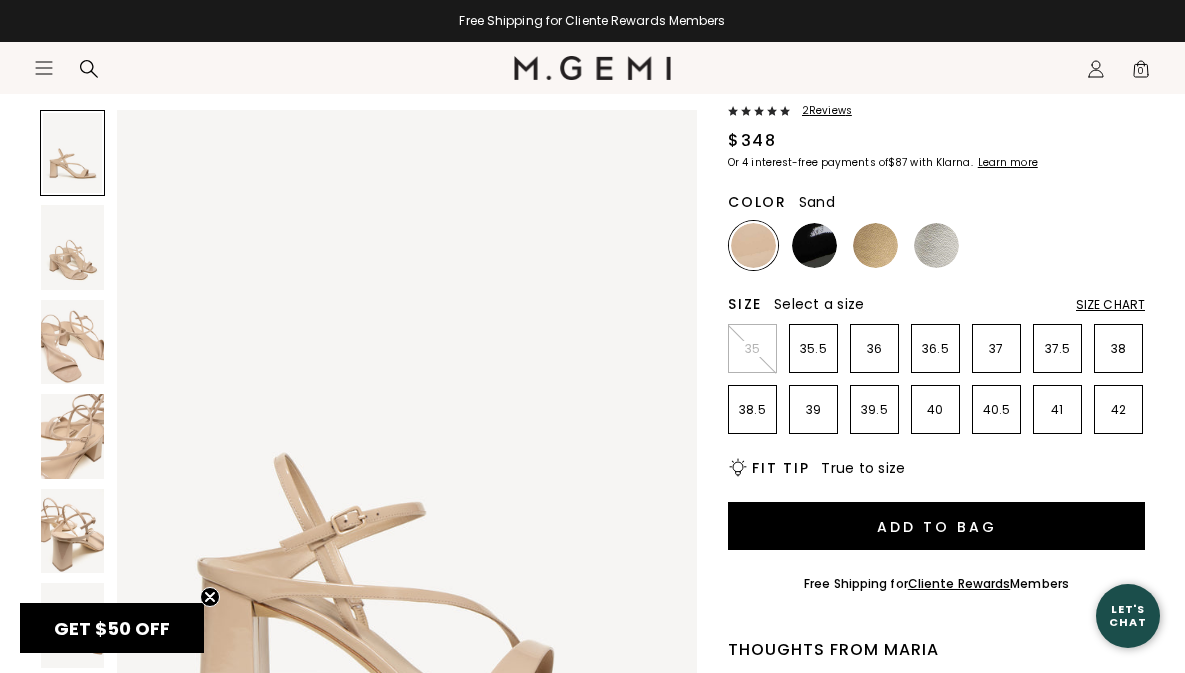 click at bounding box center (875, 245) 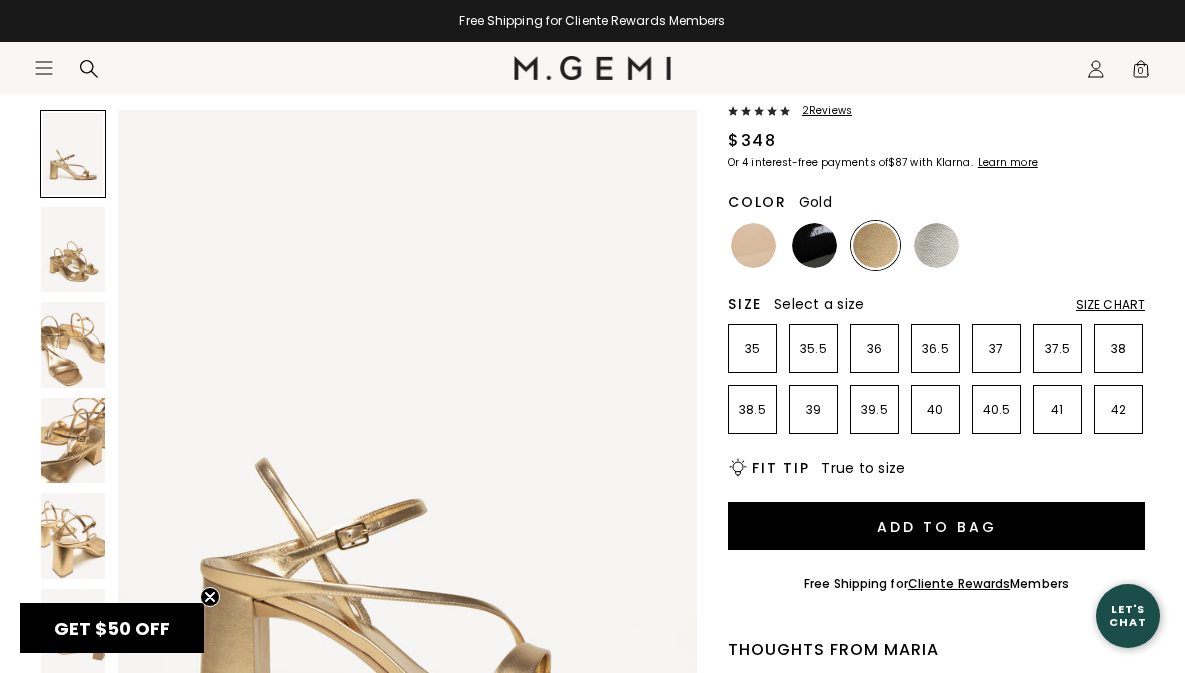 scroll, scrollTop: 0, scrollLeft: 0, axis: both 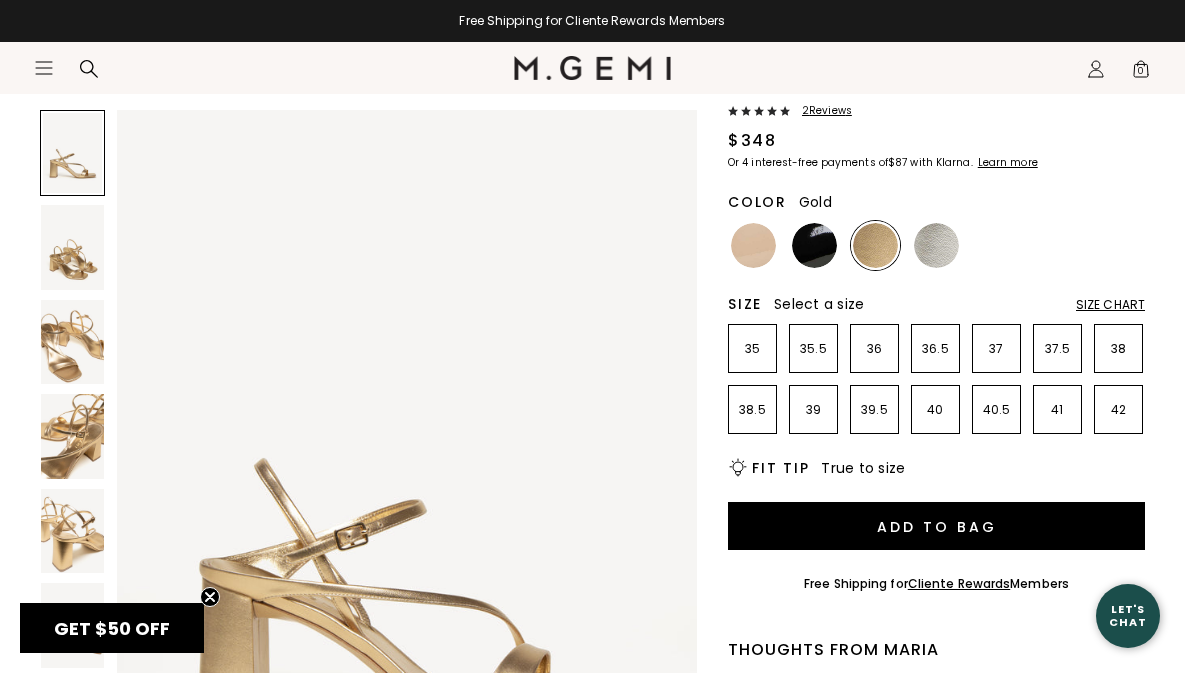 click at bounding box center [936, 245] 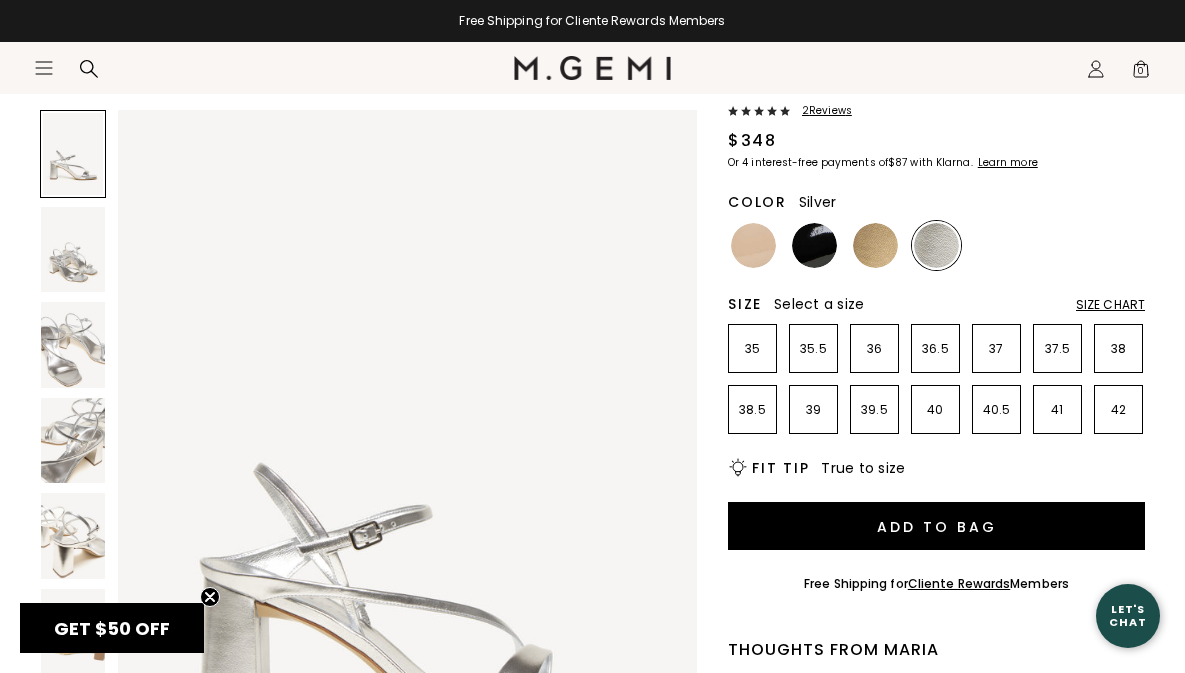 scroll, scrollTop: 0, scrollLeft: 0, axis: both 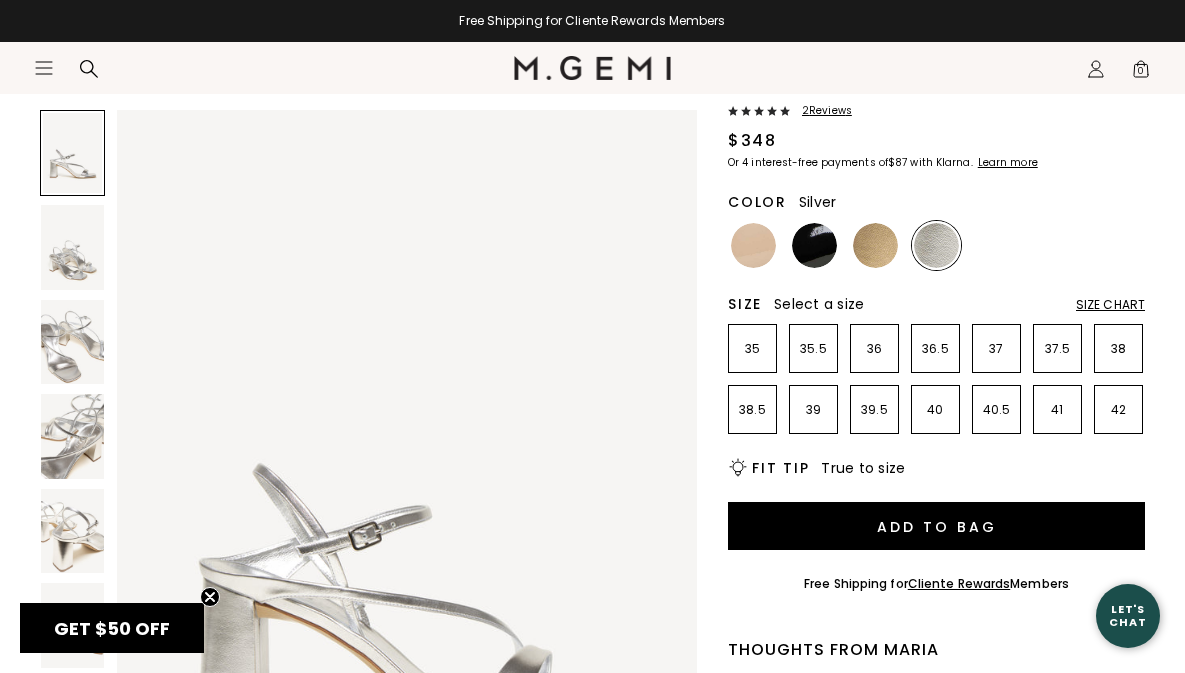 click at bounding box center (875, 245) 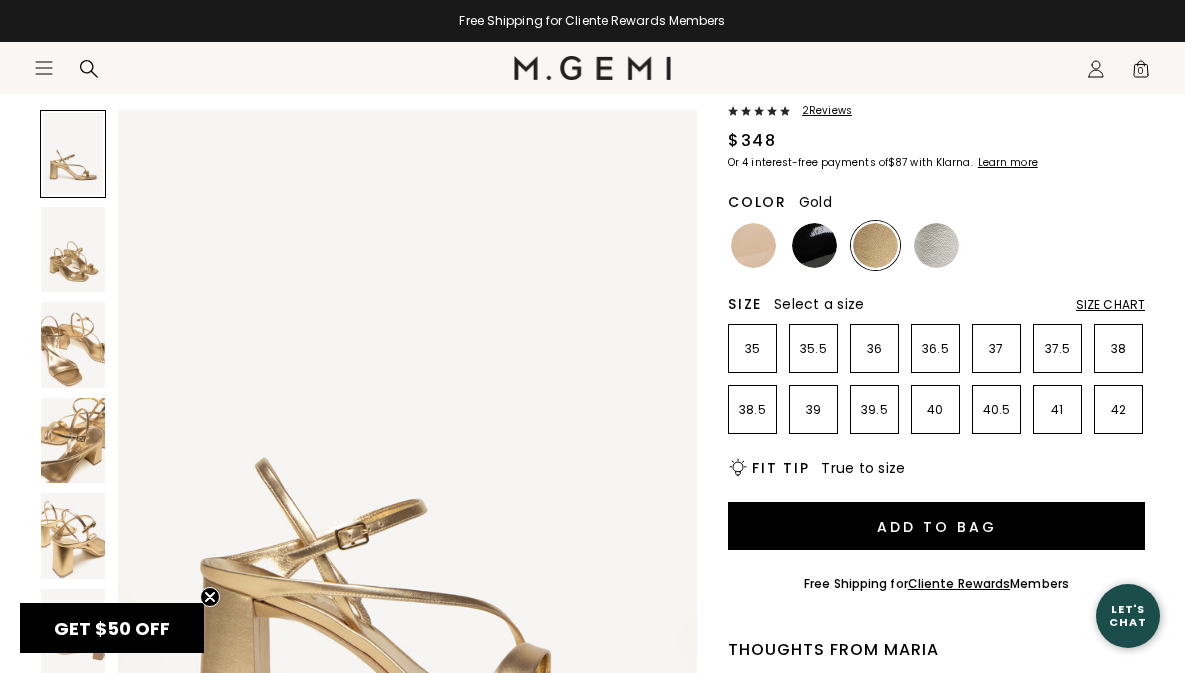 click at bounding box center [753, 245] 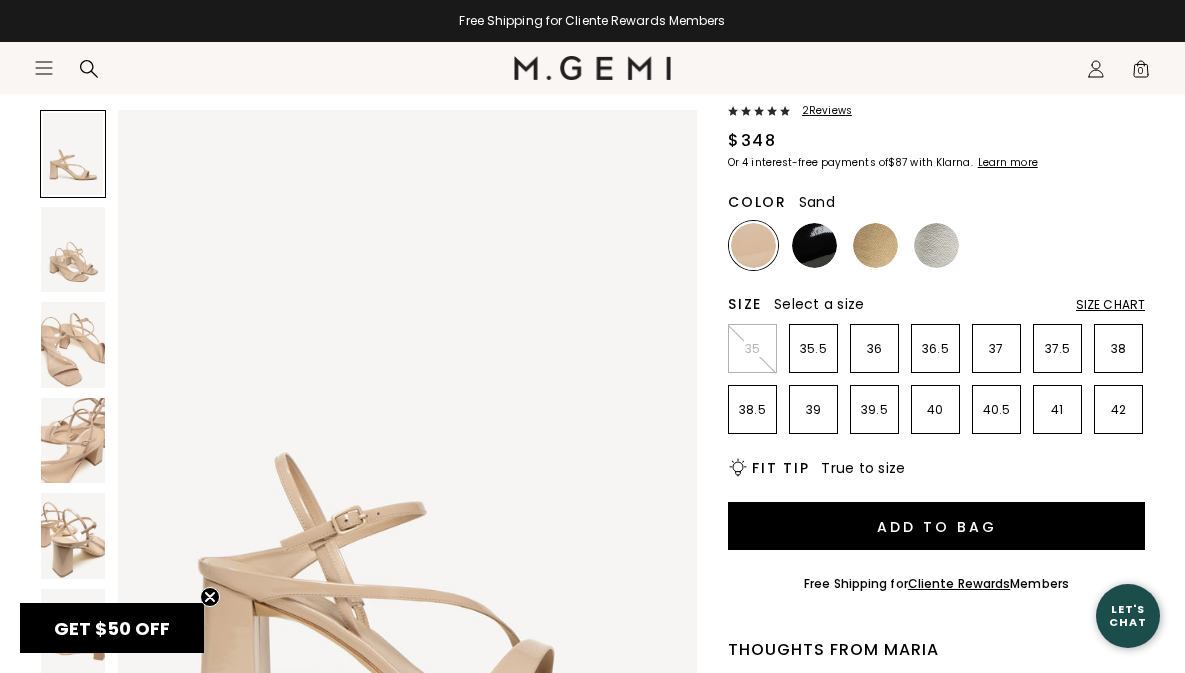 scroll, scrollTop: 0, scrollLeft: 0, axis: both 